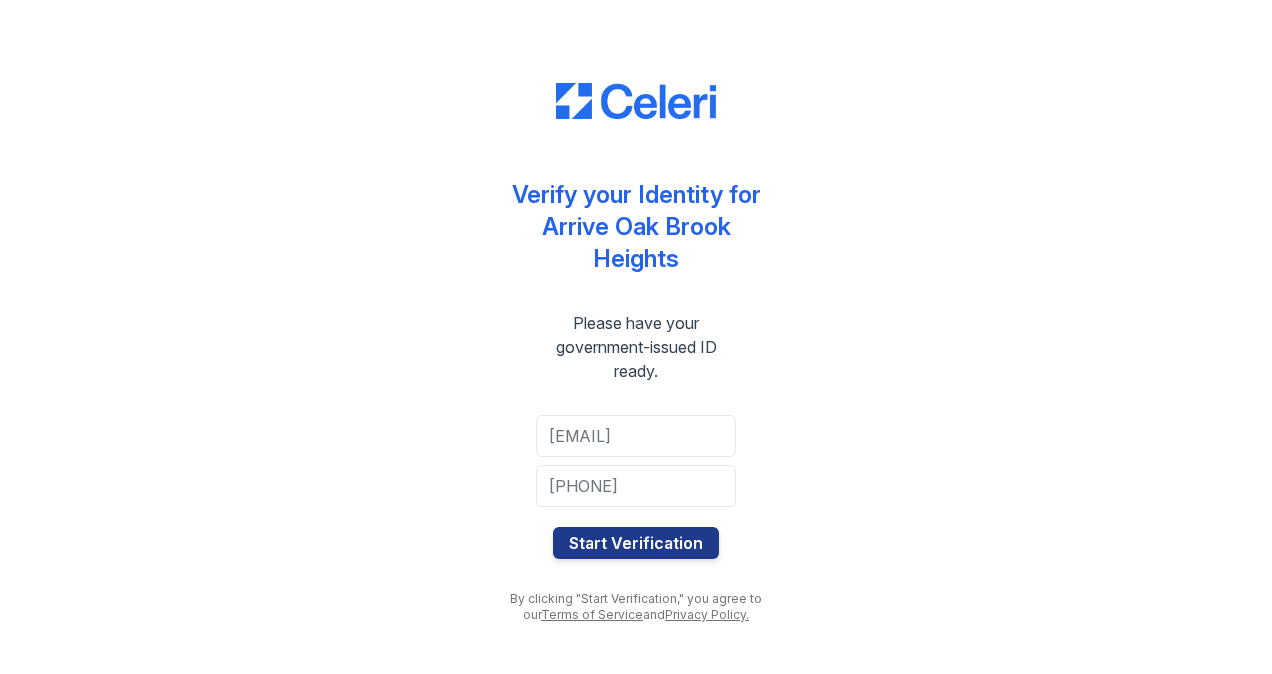 scroll, scrollTop: 0, scrollLeft: 0, axis: both 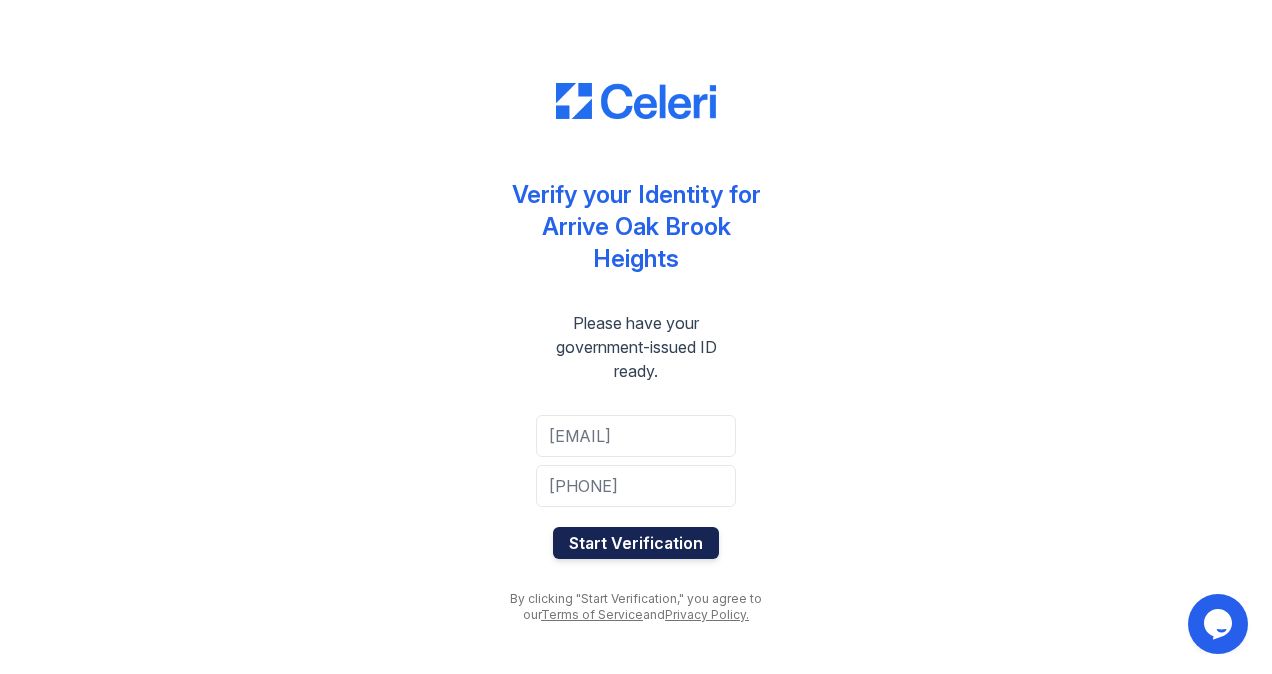 click on "Start Verification" at bounding box center [636, 543] 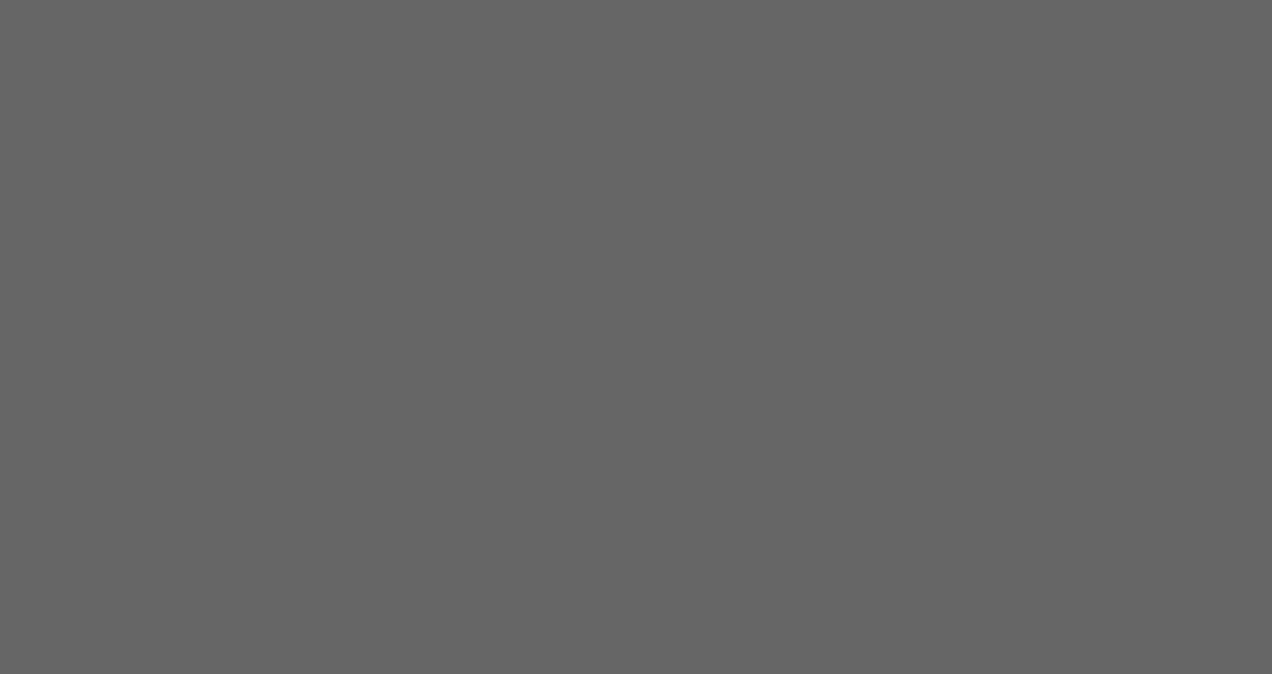scroll, scrollTop: 0, scrollLeft: 0, axis: both 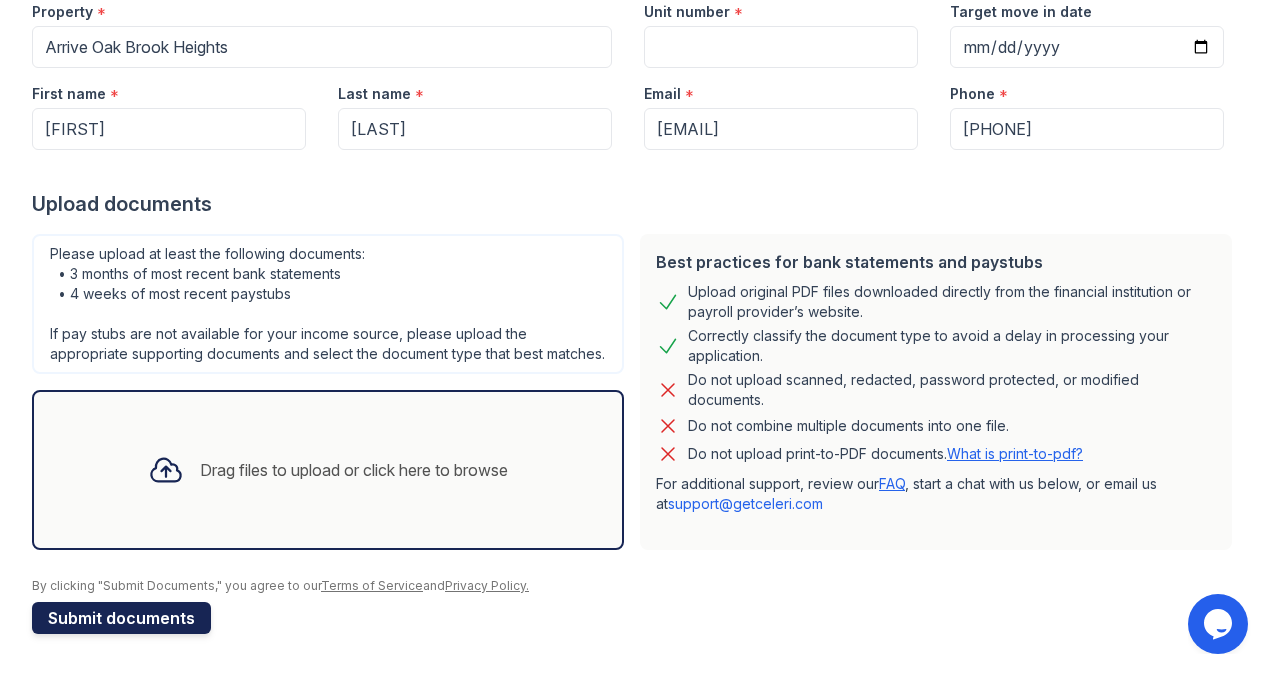 click on "Submit documents" at bounding box center [121, 618] 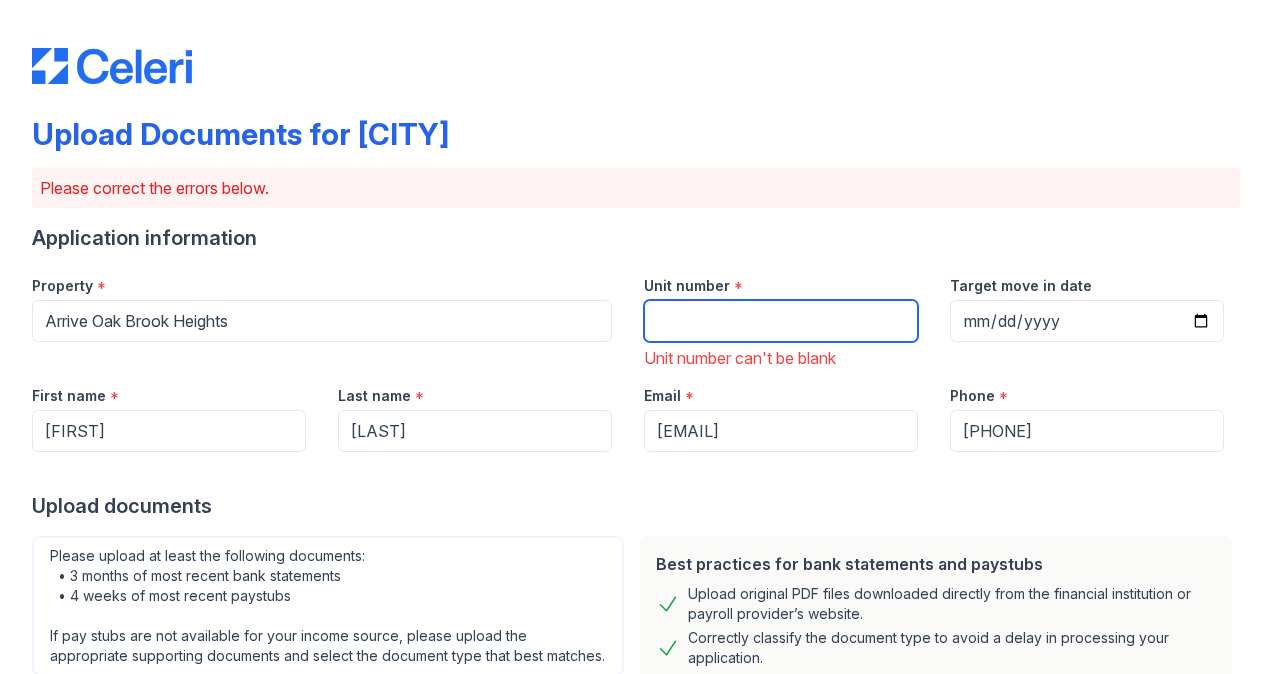 click on "Unit number" at bounding box center (781, 321) 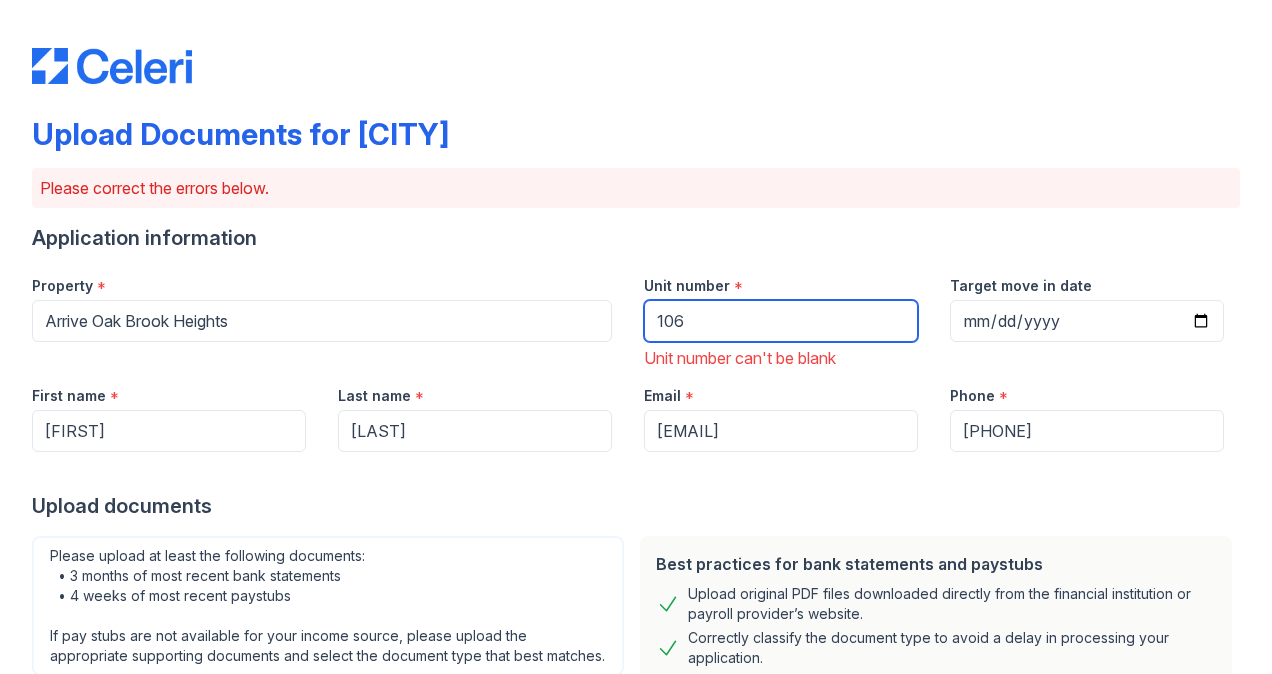 type on "106" 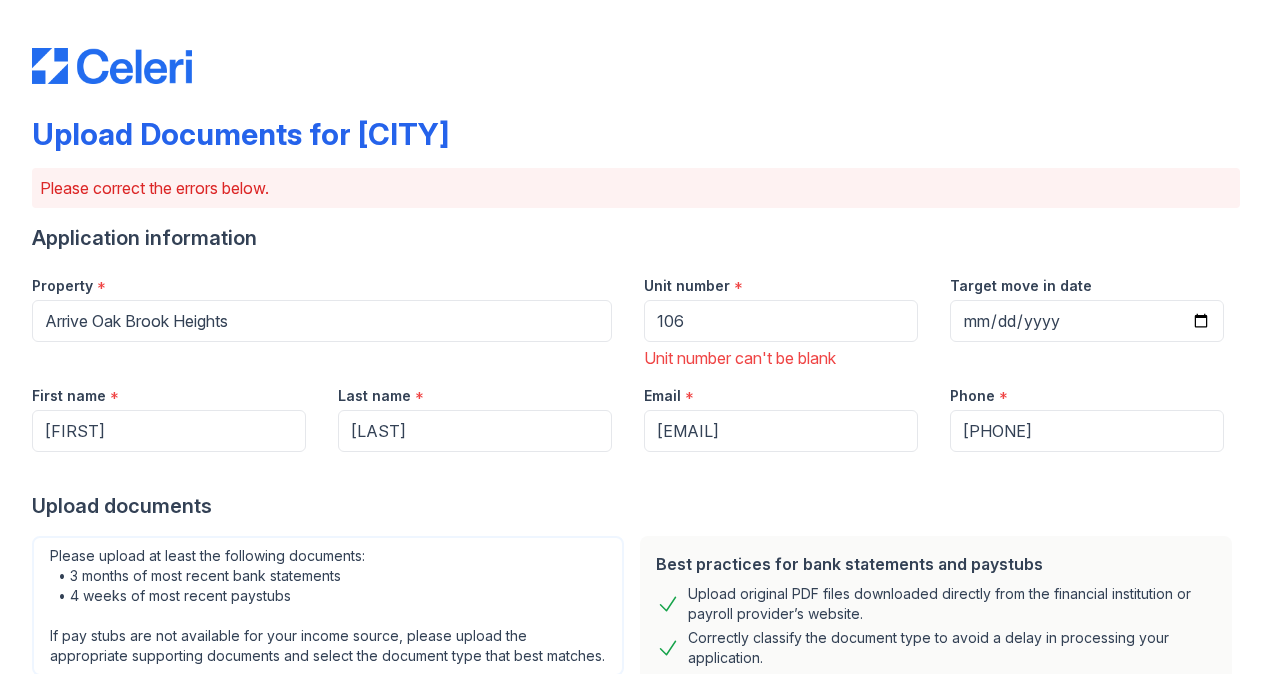 click on "Application information
Property
*
Arrive Oak Brook Heights
Unit number
*
106
Unit number can't be blank
Target move in date
First name
*
Ryan
Last name
*
Heise
Email
*
ryanheise104@outlook.com
Phone
*
+19789956724
Upload documents
Best practices for bank statements and paystubs
Upload original PDF files downloaded directly from the financial institution or payroll provider’s website.
Correctly classify the document type to avoid a delay in processing your application.
Do not upload scanned, redacted, password protected, or modified documents.
Do not combine multiple documents into one file.
Do not upload print-to-PDF documents.
What is print-to-pdf?
For additional support, review our
FAQ support@getceleri.com" at bounding box center (636, 632) 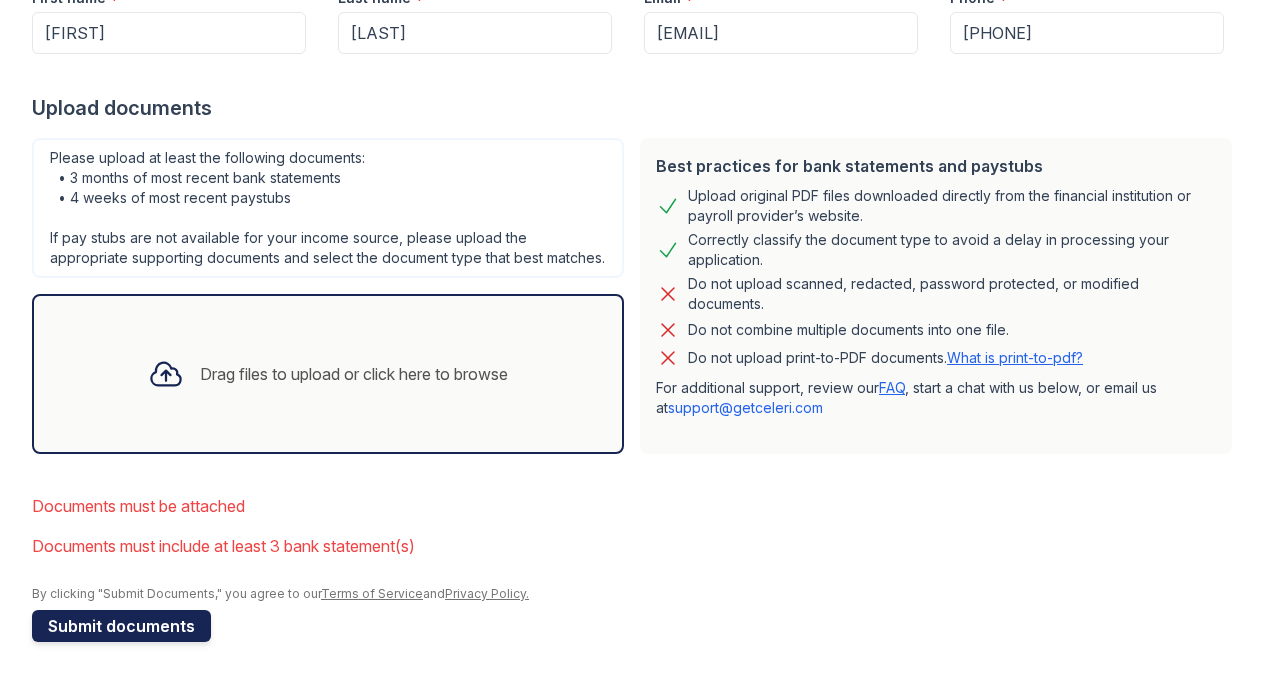click on "Submit documents" at bounding box center (121, 626) 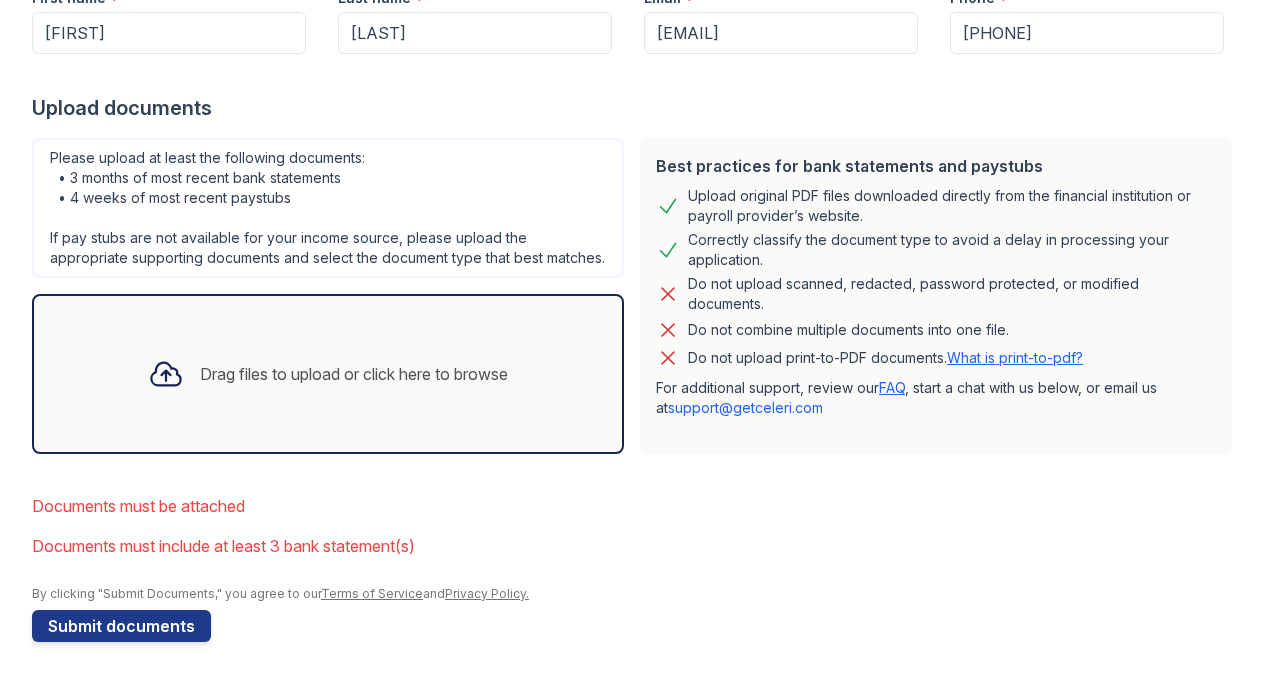 scroll, scrollTop: 370, scrollLeft: 0, axis: vertical 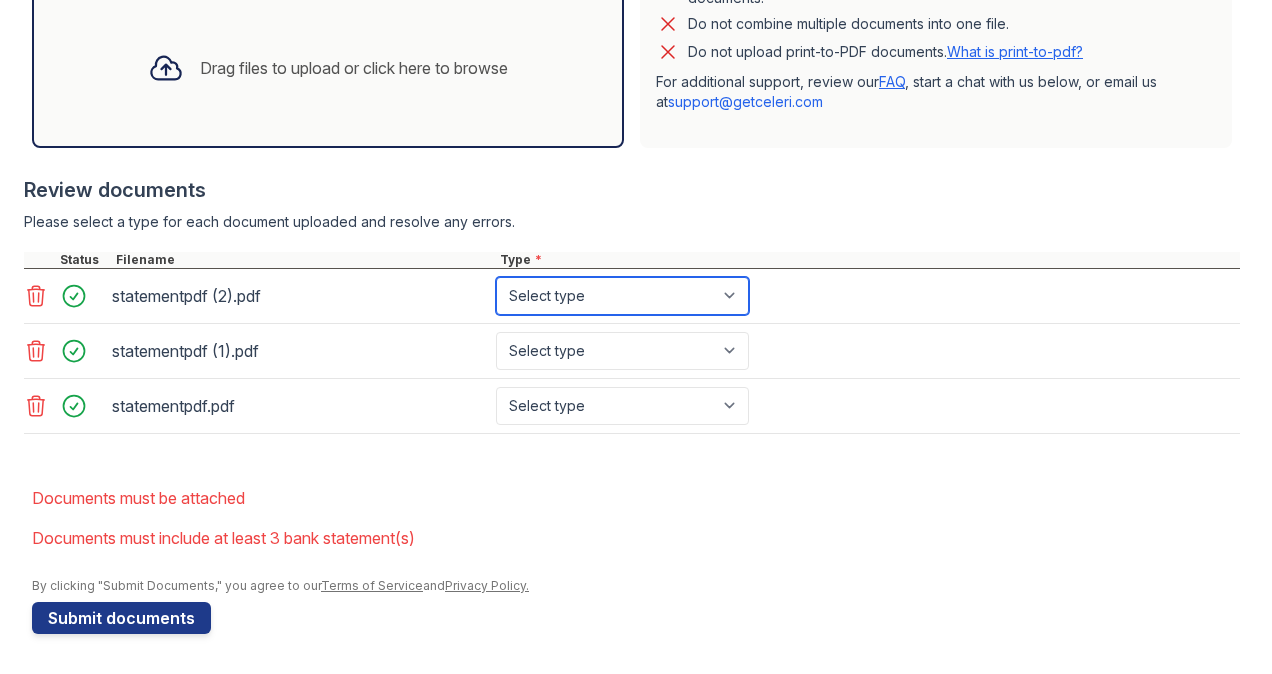 click on "Select type
Paystub
Bank Statement
Offer Letter
Tax Documents
Benefit Award Letter
Investment Account Statement
Other" at bounding box center (622, 296) 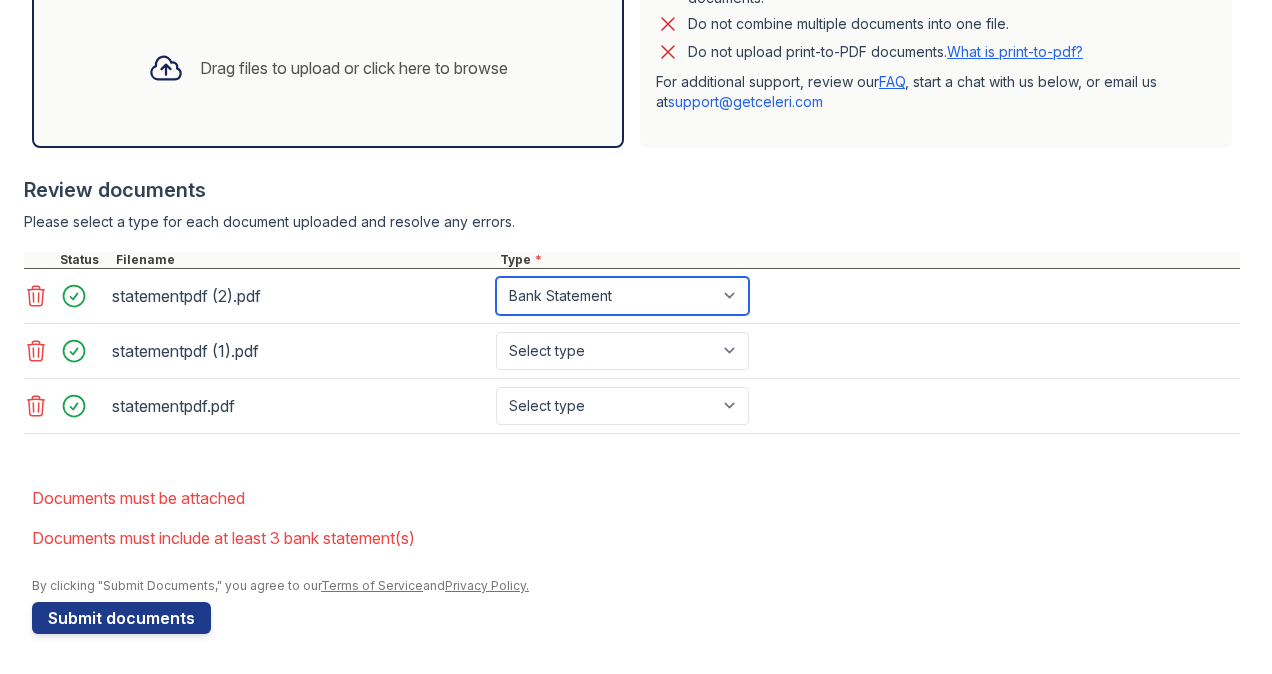 click on "Select type
Paystub
Bank Statement
Offer Letter
Tax Documents
Benefit Award Letter
Investment Account Statement
Other" at bounding box center (622, 296) 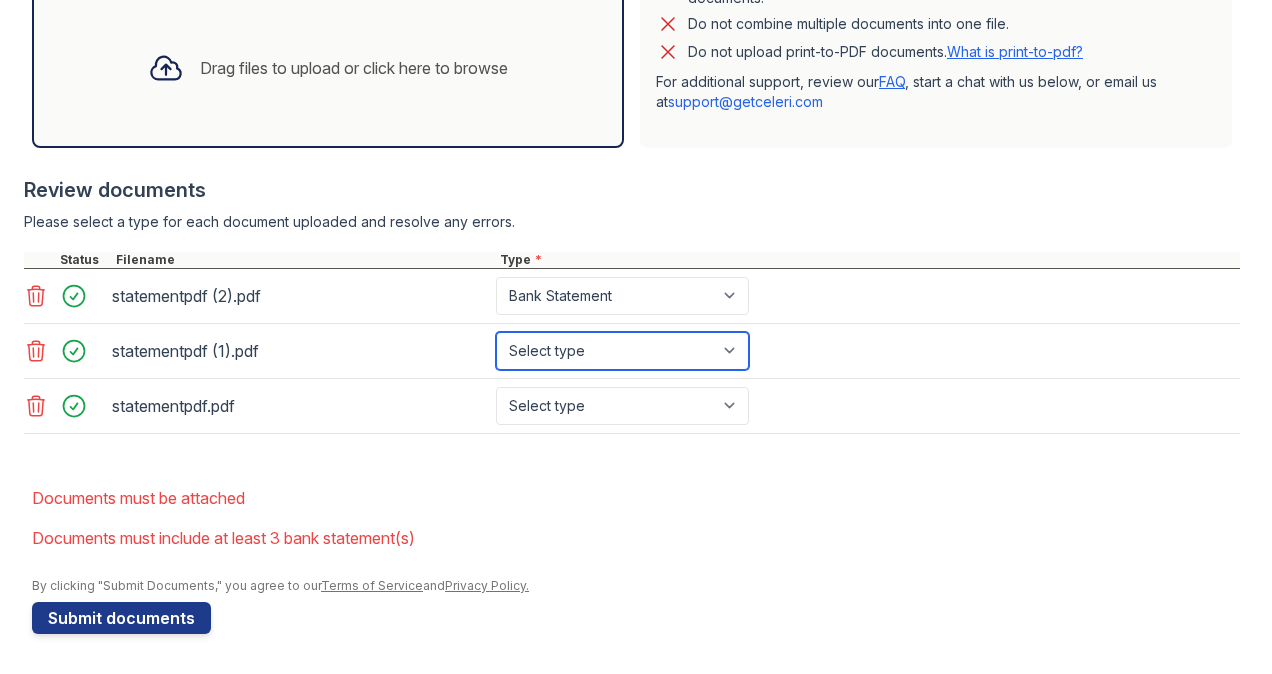 click on "Select type
Paystub
Bank Statement
Offer Letter
Tax Documents
Benefit Award Letter
Investment Account Statement
Other" at bounding box center [622, 351] 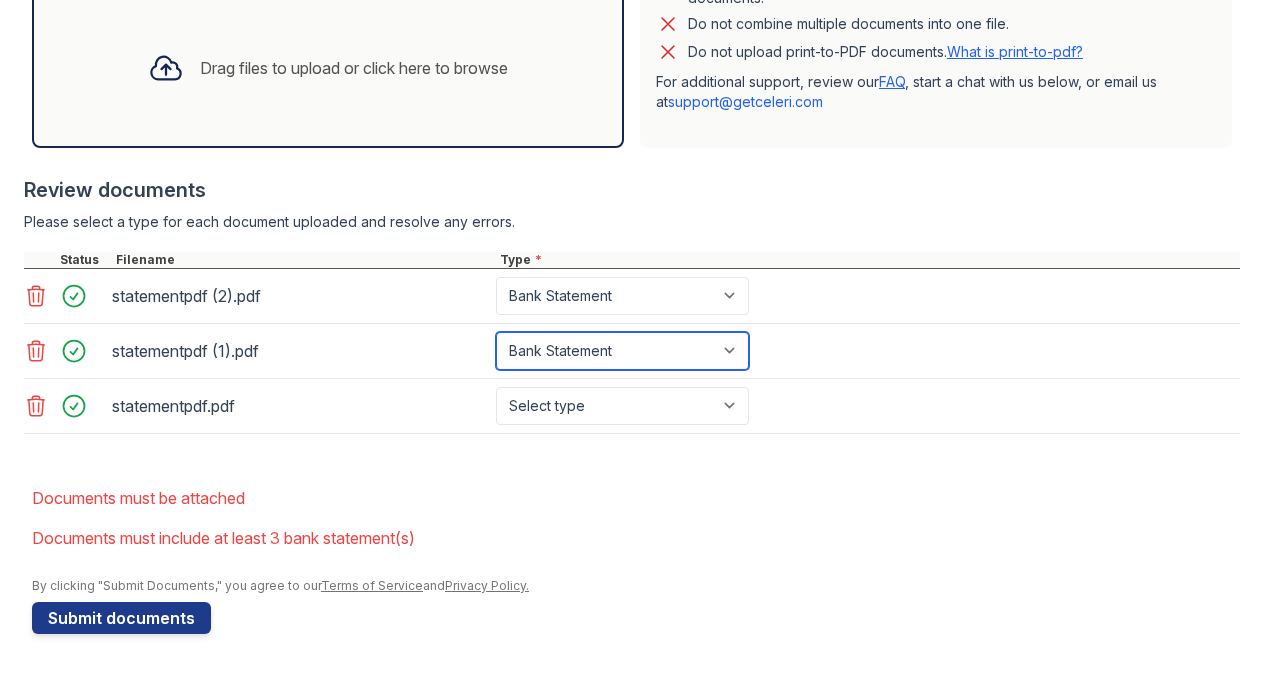 click on "Select type
Paystub
Bank Statement
Offer Letter
Tax Documents
Benefit Award Letter
Investment Account Statement
Other" at bounding box center [622, 351] 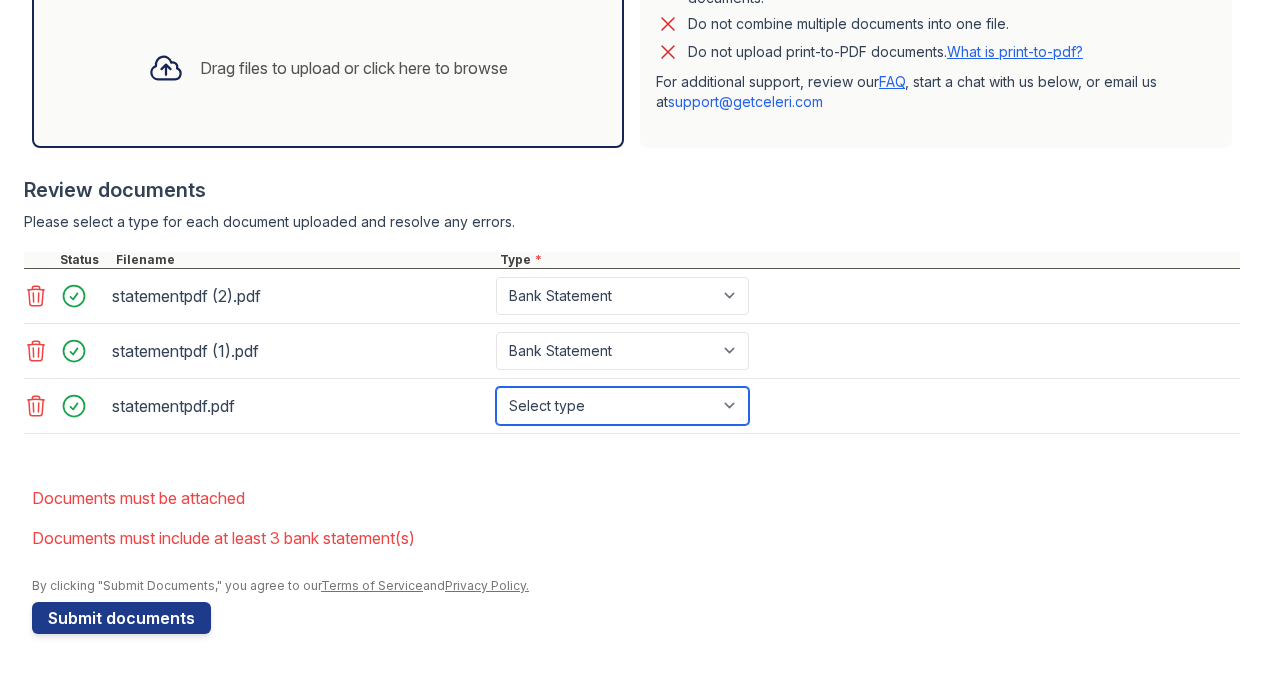 click on "Select type
Paystub
Bank Statement
Offer Letter
Tax Documents
Benefit Award Letter
Investment Account Statement
Other" at bounding box center [622, 406] 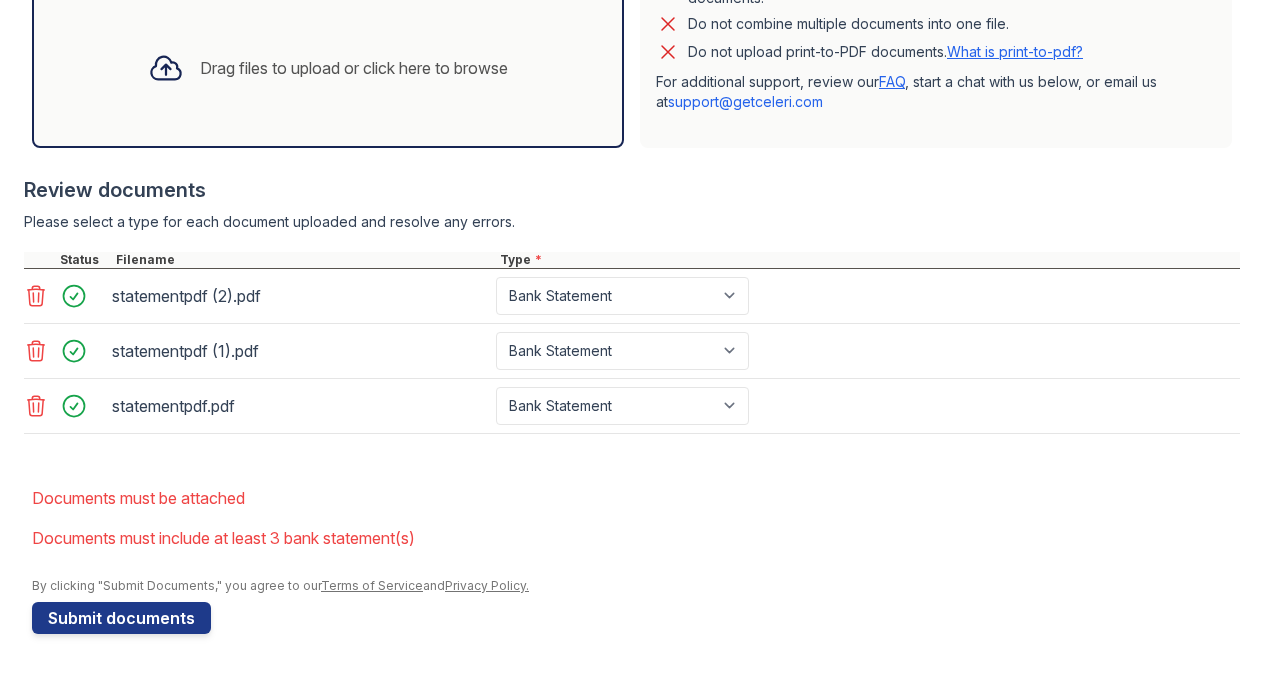 click on "Documents must be attached" at bounding box center (636, 498) 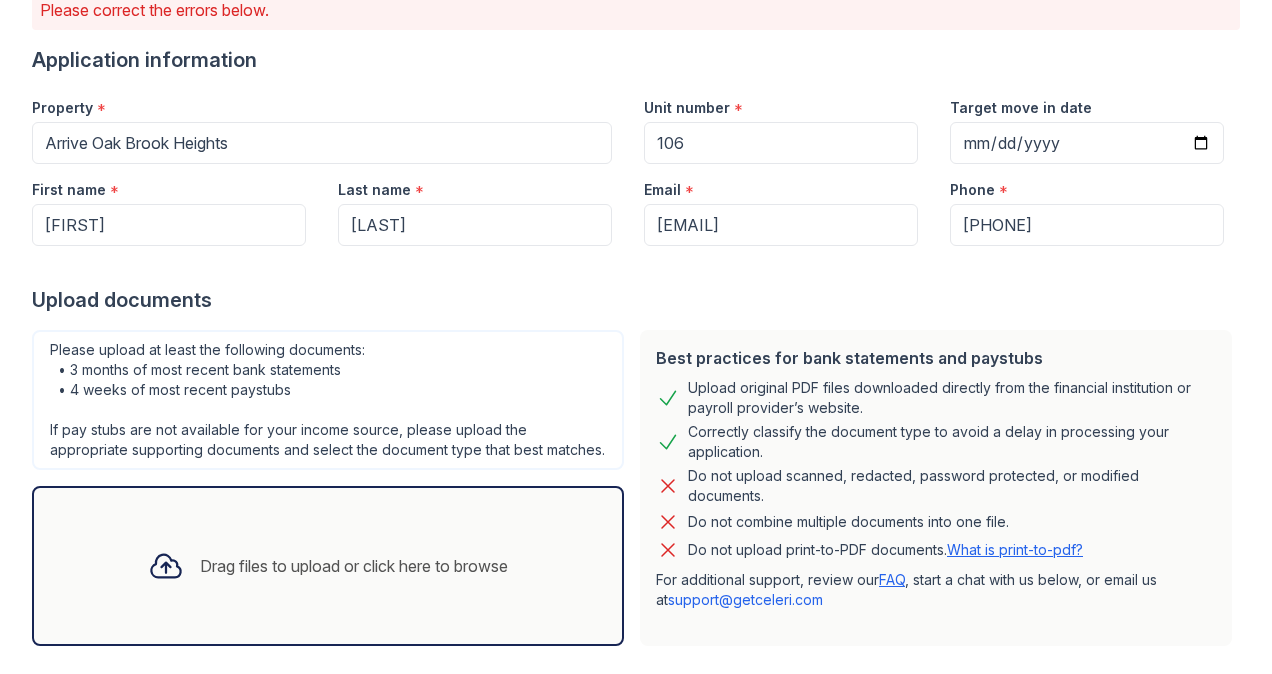 scroll, scrollTop: 691, scrollLeft: 0, axis: vertical 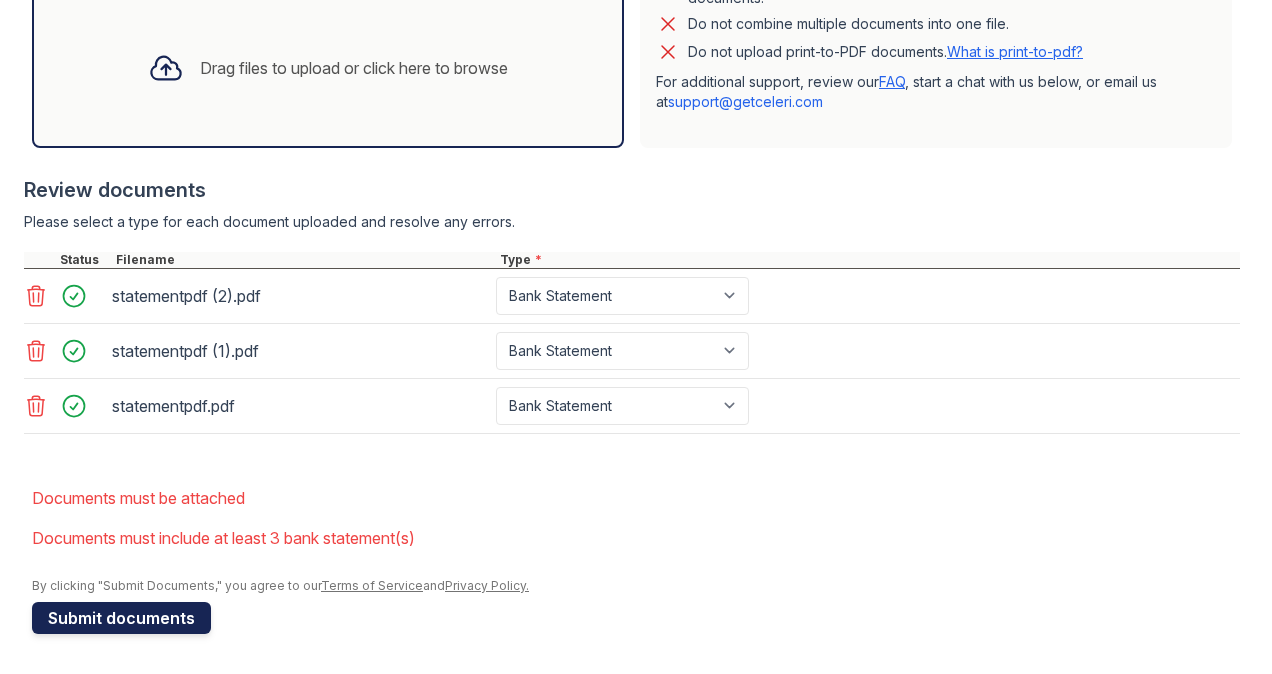 click on "Submit documents" at bounding box center (121, 618) 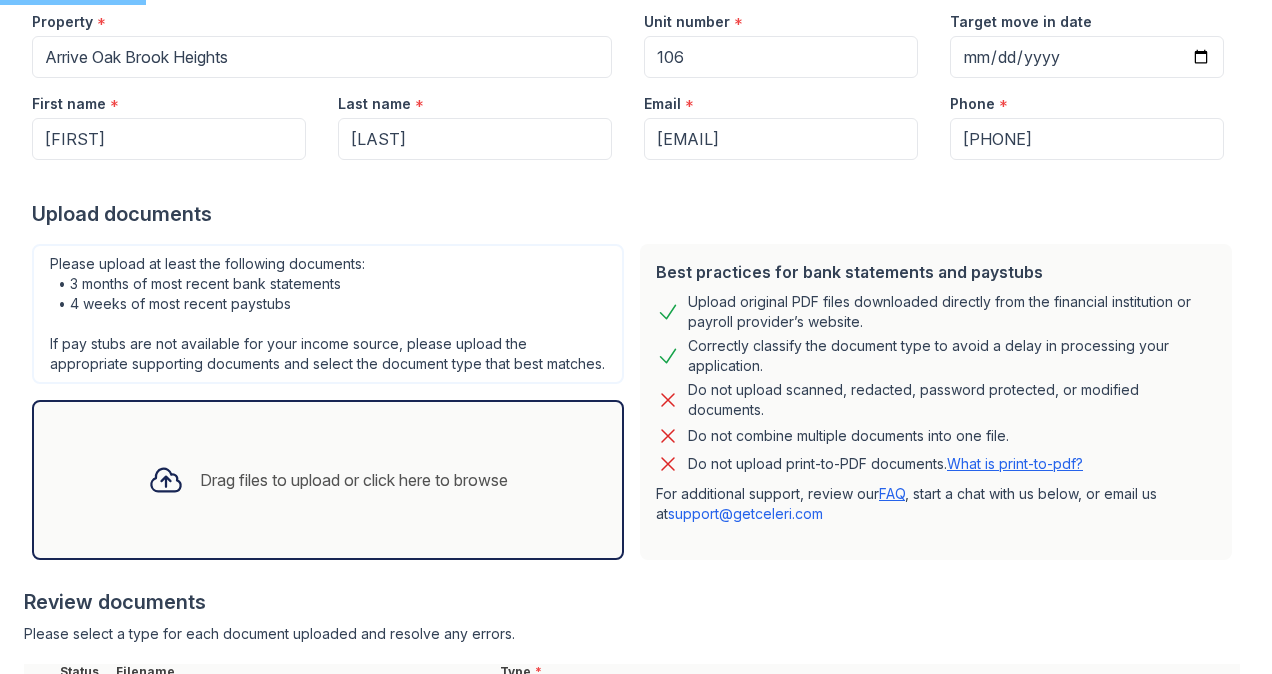 scroll, scrollTop: 259, scrollLeft: 0, axis: vertical 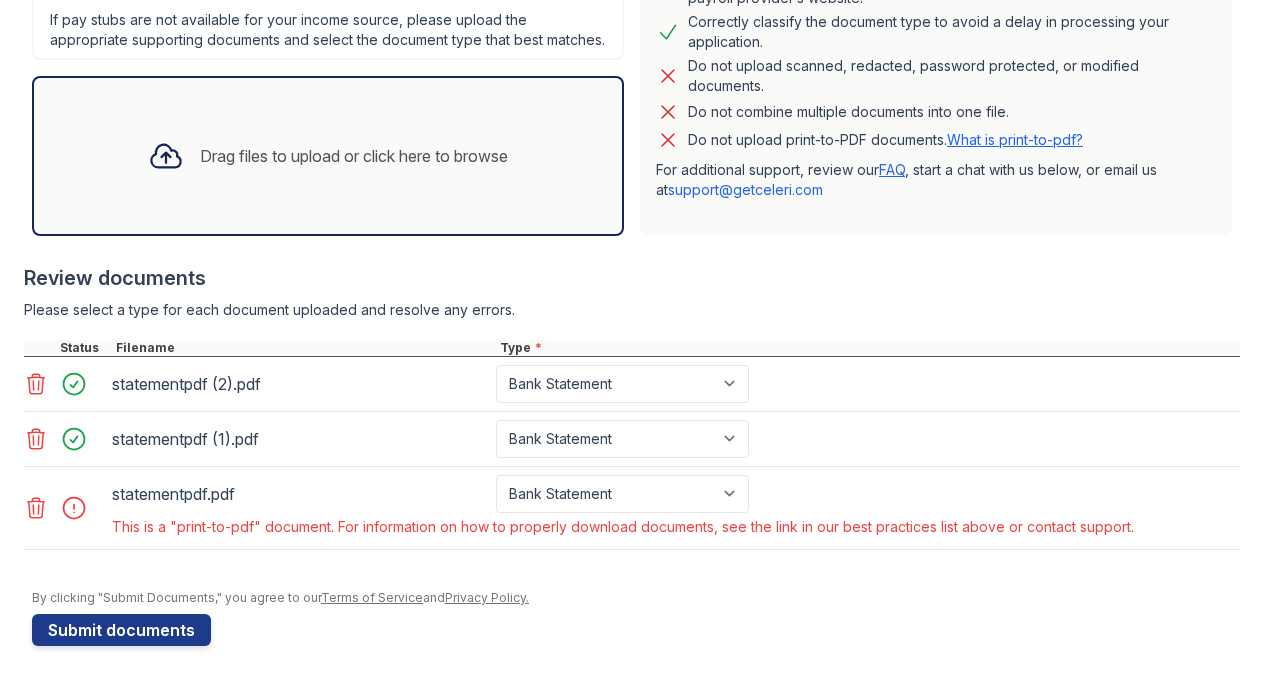 click on "Drag files to upload or click here to browse" at bounding box center (328, 156) 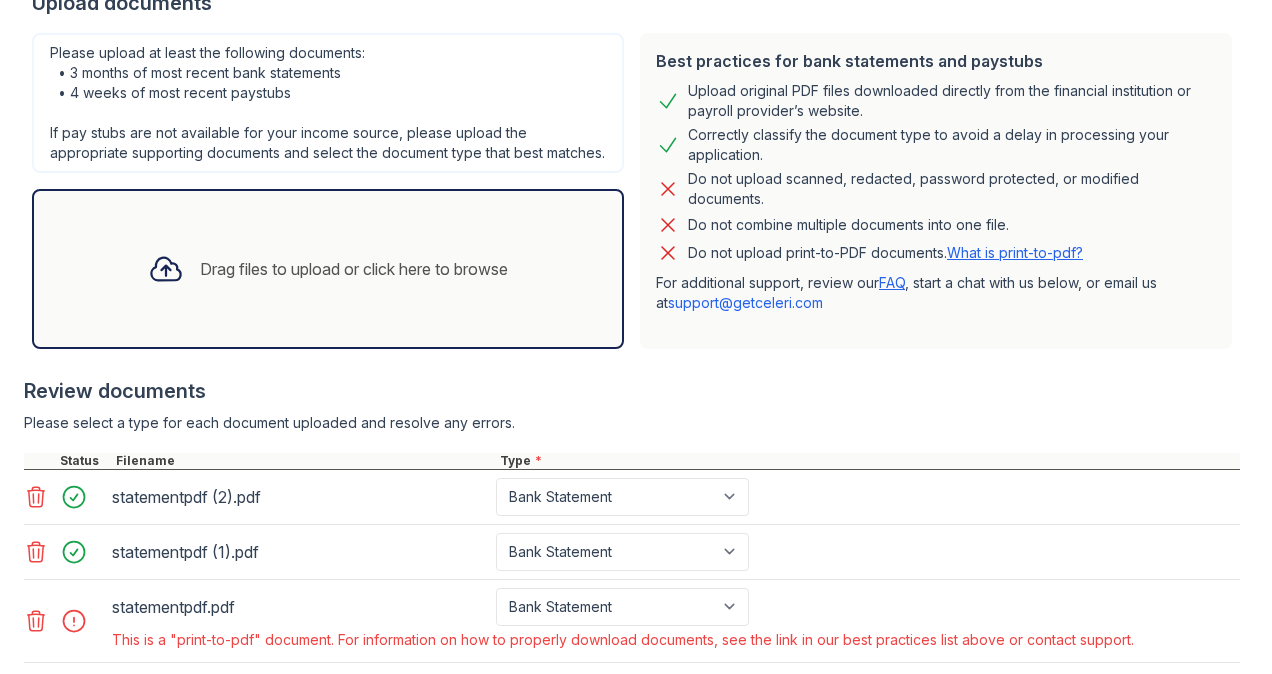 scroll, scrollTop: 474, scrollLeft: 0, axis: vertical 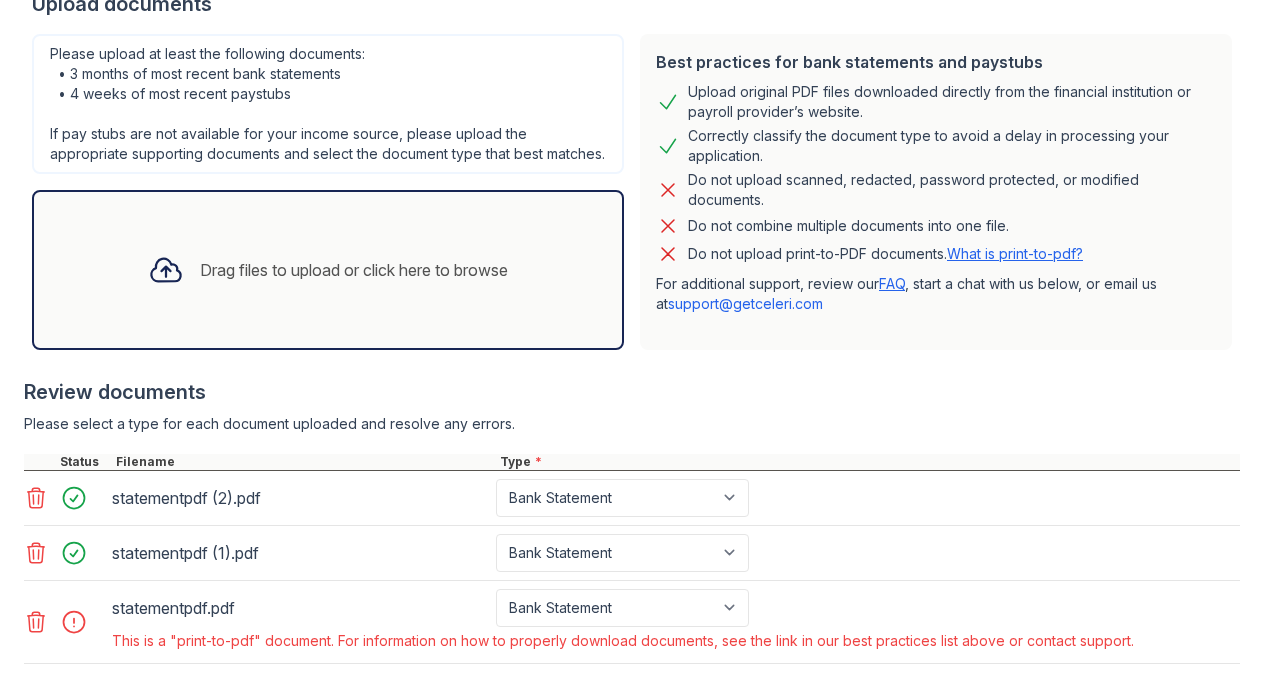 drag, startPoint x: 490, startPoint y: 490, endPoint x: 496, endPoint y: 472, distance: 18.973665 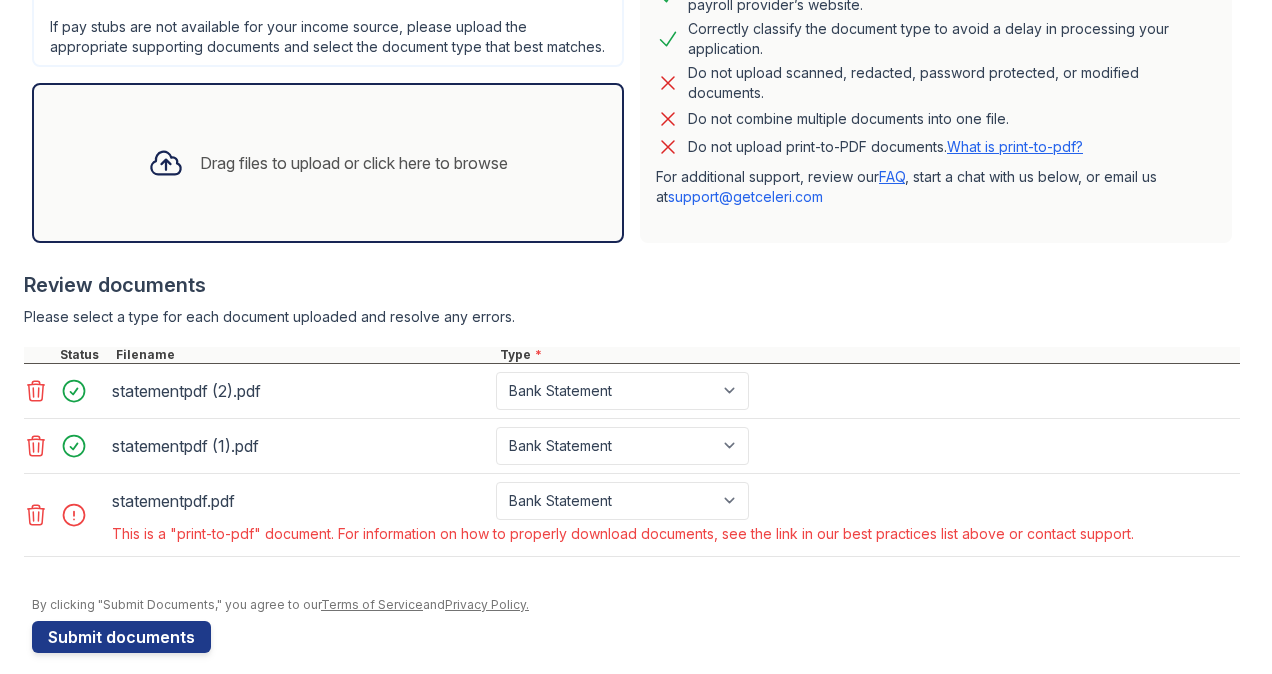 scroll, scrollTop: 582, scrollLeft: 0, axis: vertical 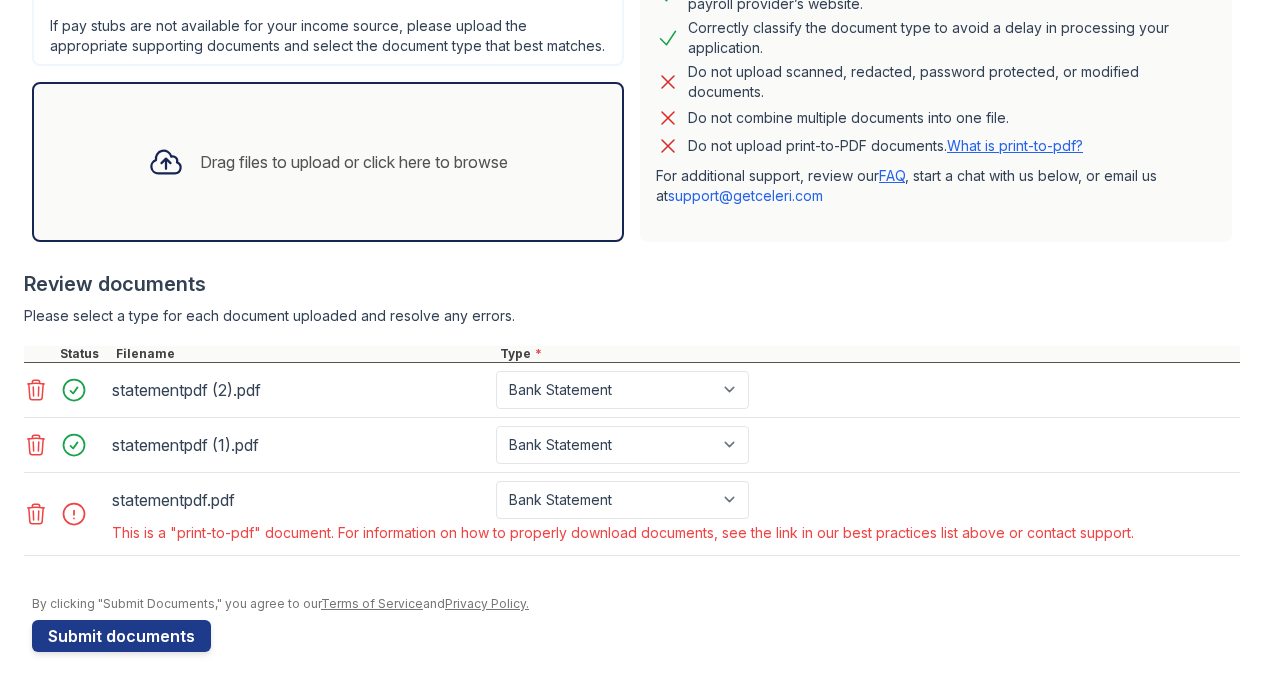 click on "Drag files to upload or click here to browse" at bounding box center [354, 162] 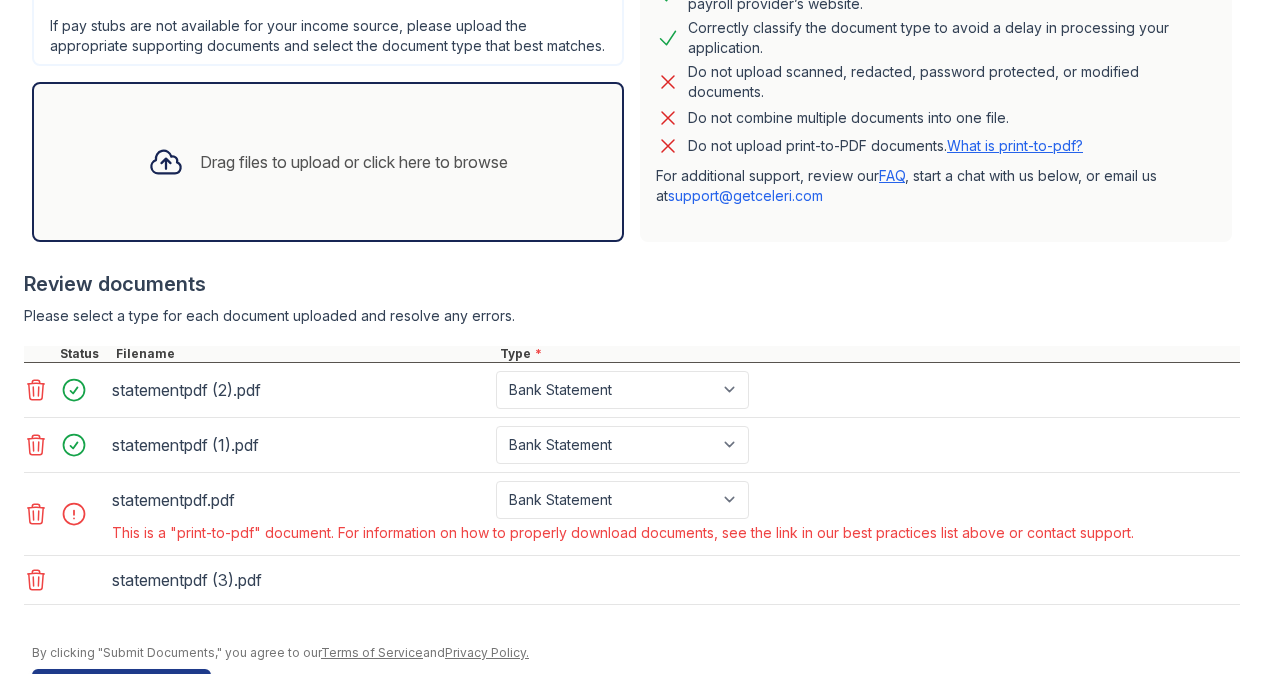 scroll, scrollTop: 664, scrollLeft: 0, axis: vertical 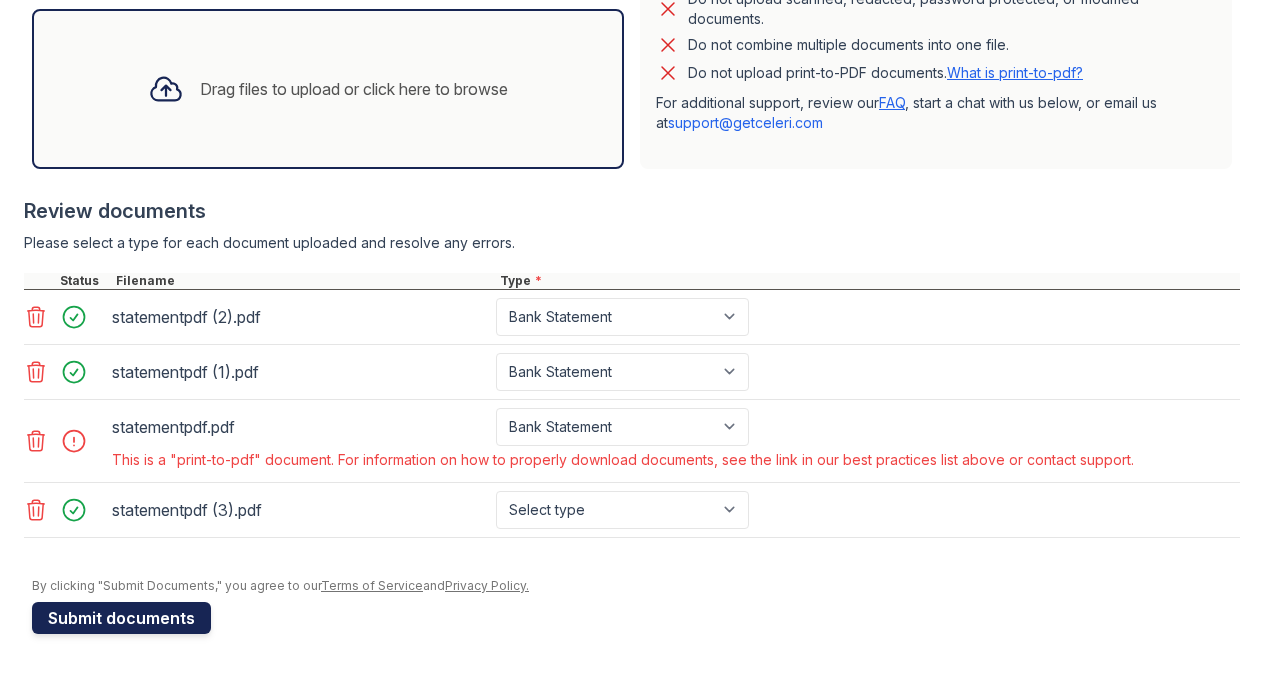 click on "Submit documents" at bounding box center (121, 618) 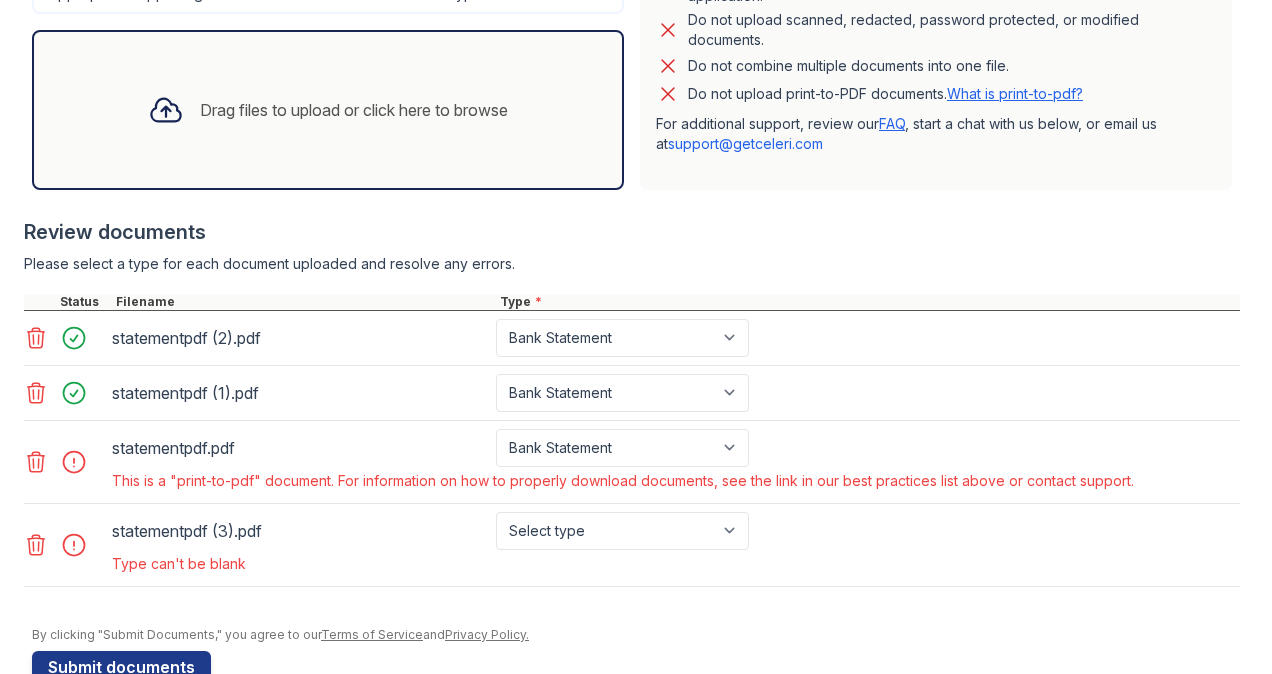 scroll, scrollTop: 633, scrollLeft: 0, axis: vertical 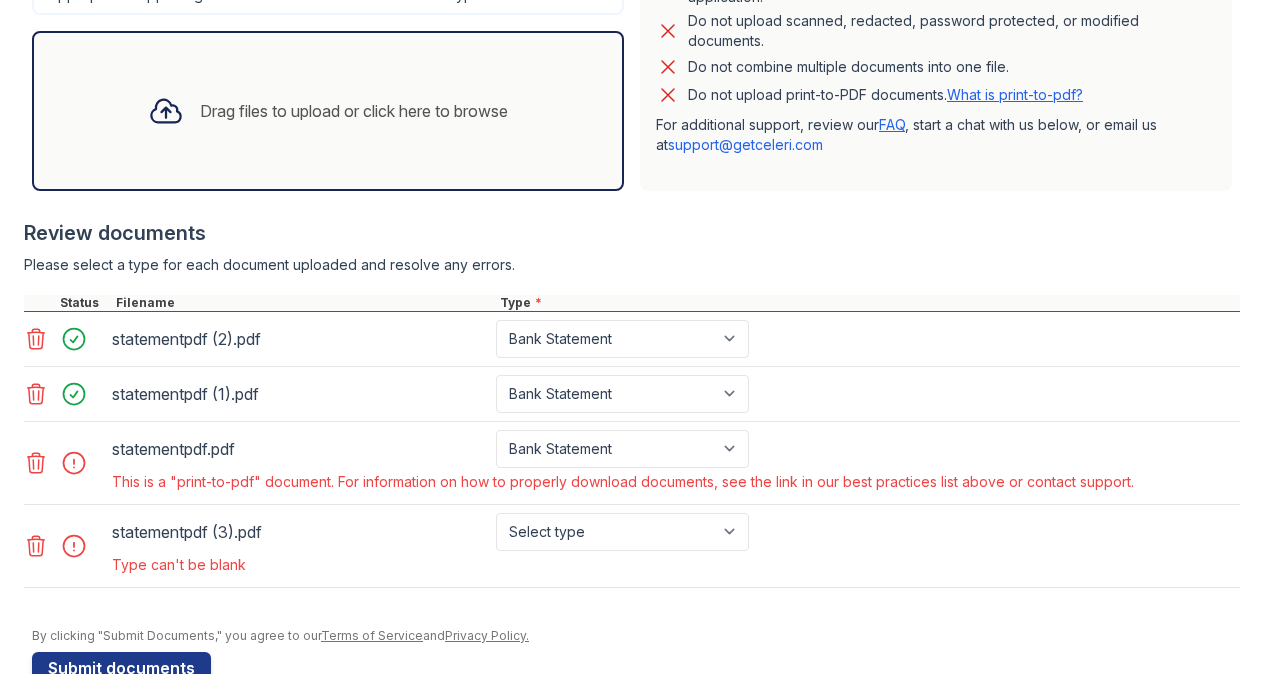 click 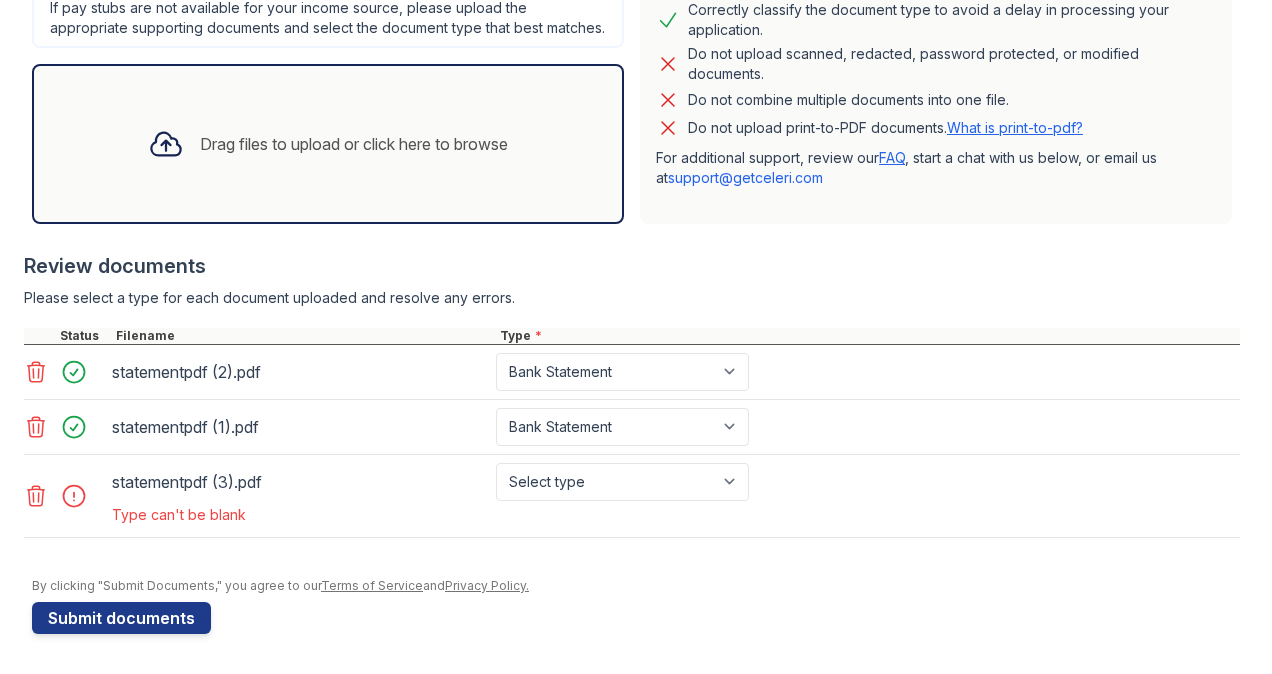 scroll, scrollTop: 615, scrollLeft: 0, axis: vertical 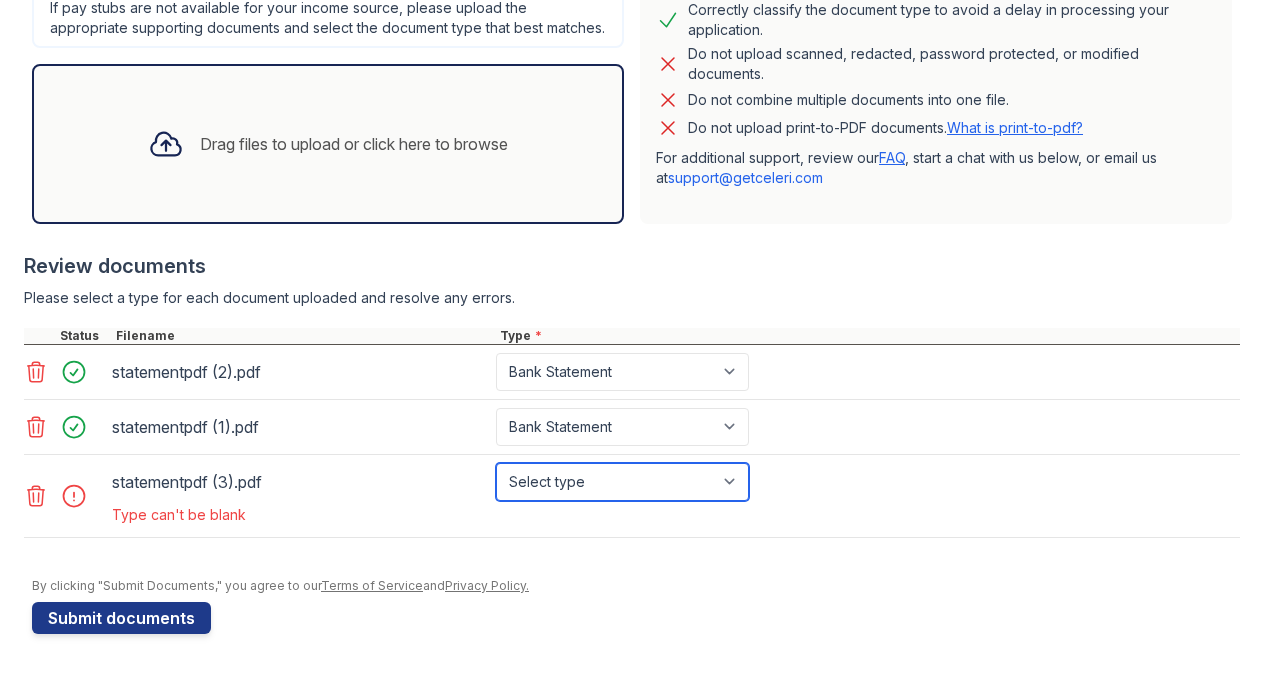 click on "Select type
Paystub
Bank Statement
Offer Letter
Tax Documents
Benefit Award Letter
Investment Account Statement
Other" at bounding box center [622, 482] 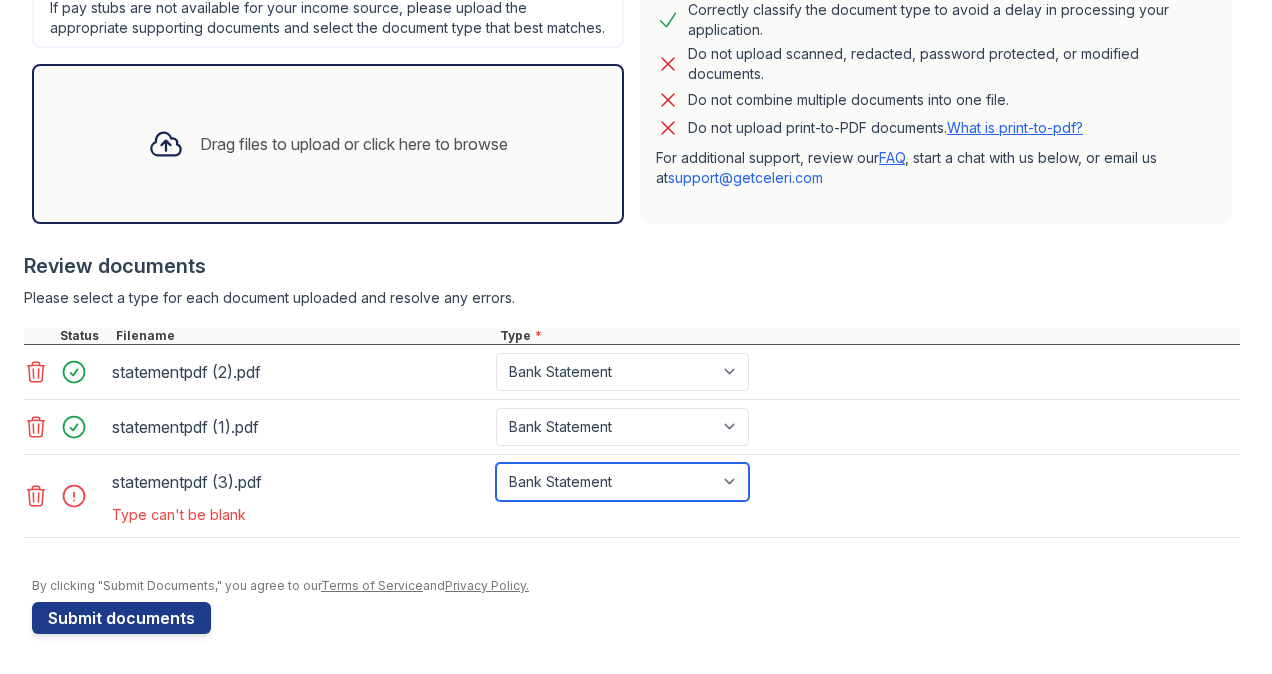 click on "Select type
Paystub
Bank Statement
Offer Letter
Tax Documents
Benefit Award Letter
Investment Account Statement
Other" at bounding box center (622, 482) 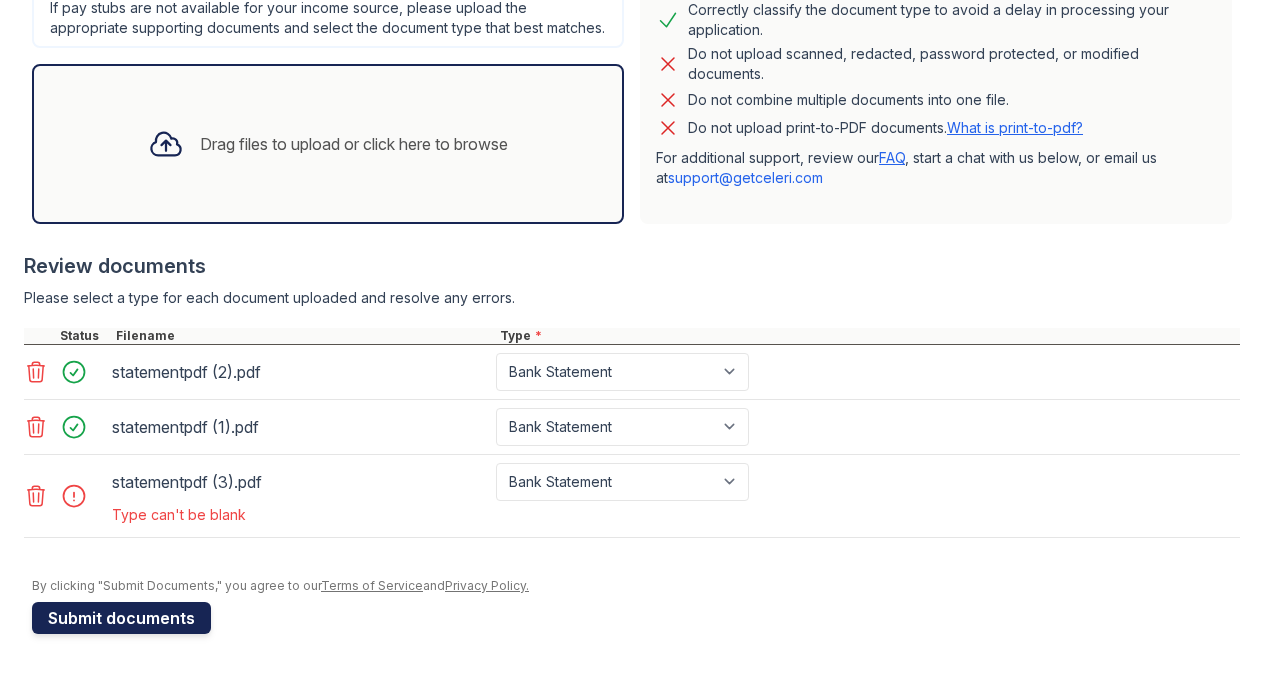 click on "Submit documents" at bounding box center (121, 618) 